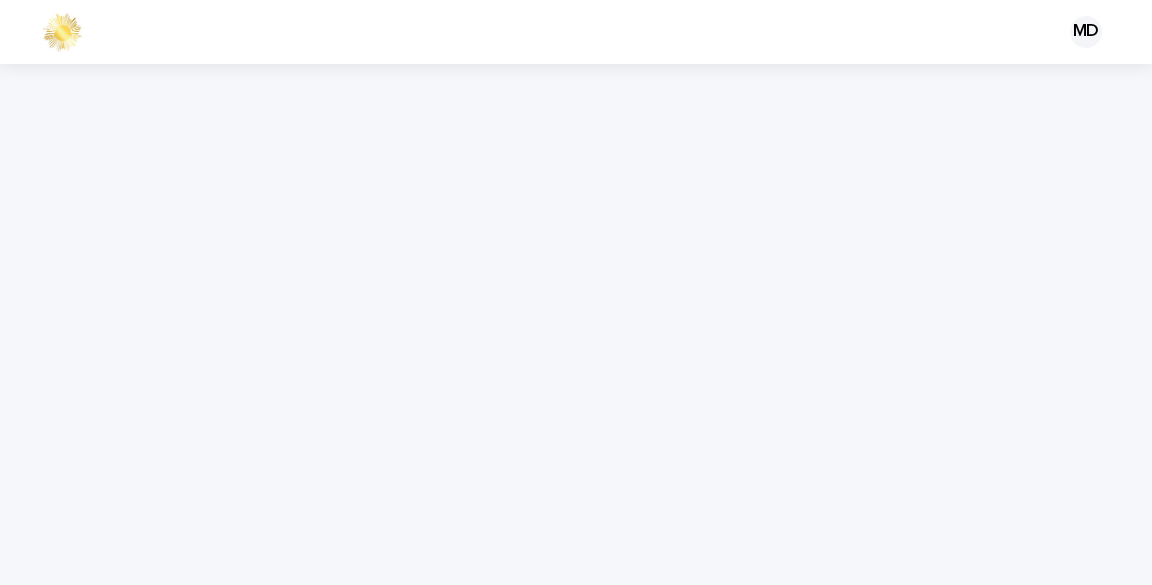 scroll, scrollTop: 0, scrollLeft: 0, axis: both 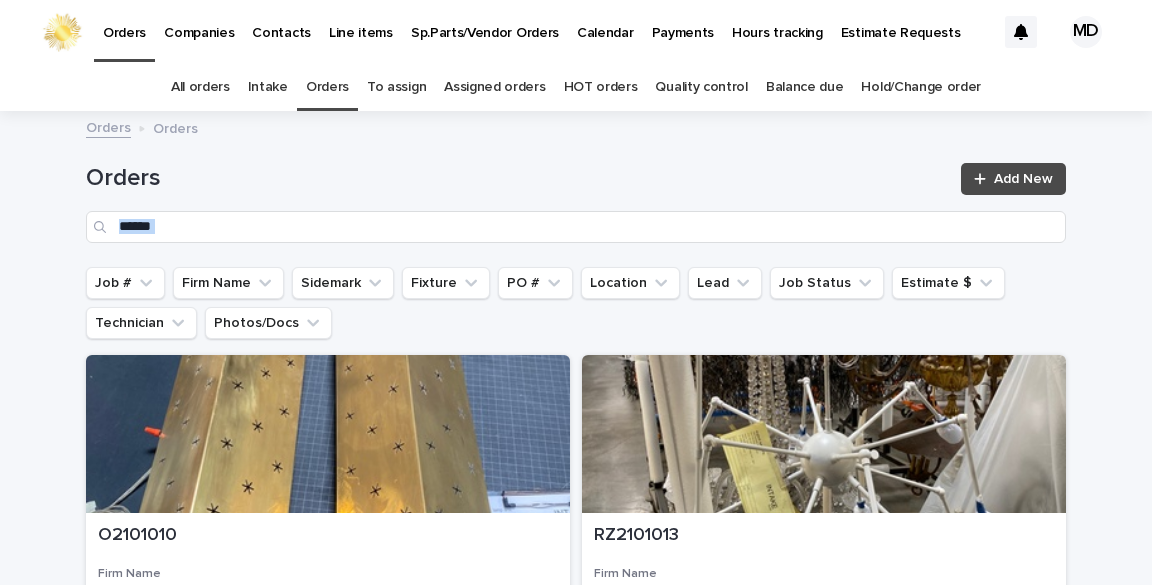 drag, startPoint x: 979, startPoint y: 187, endPoint x: 868, endPoint y: 160, distance: 114.236595 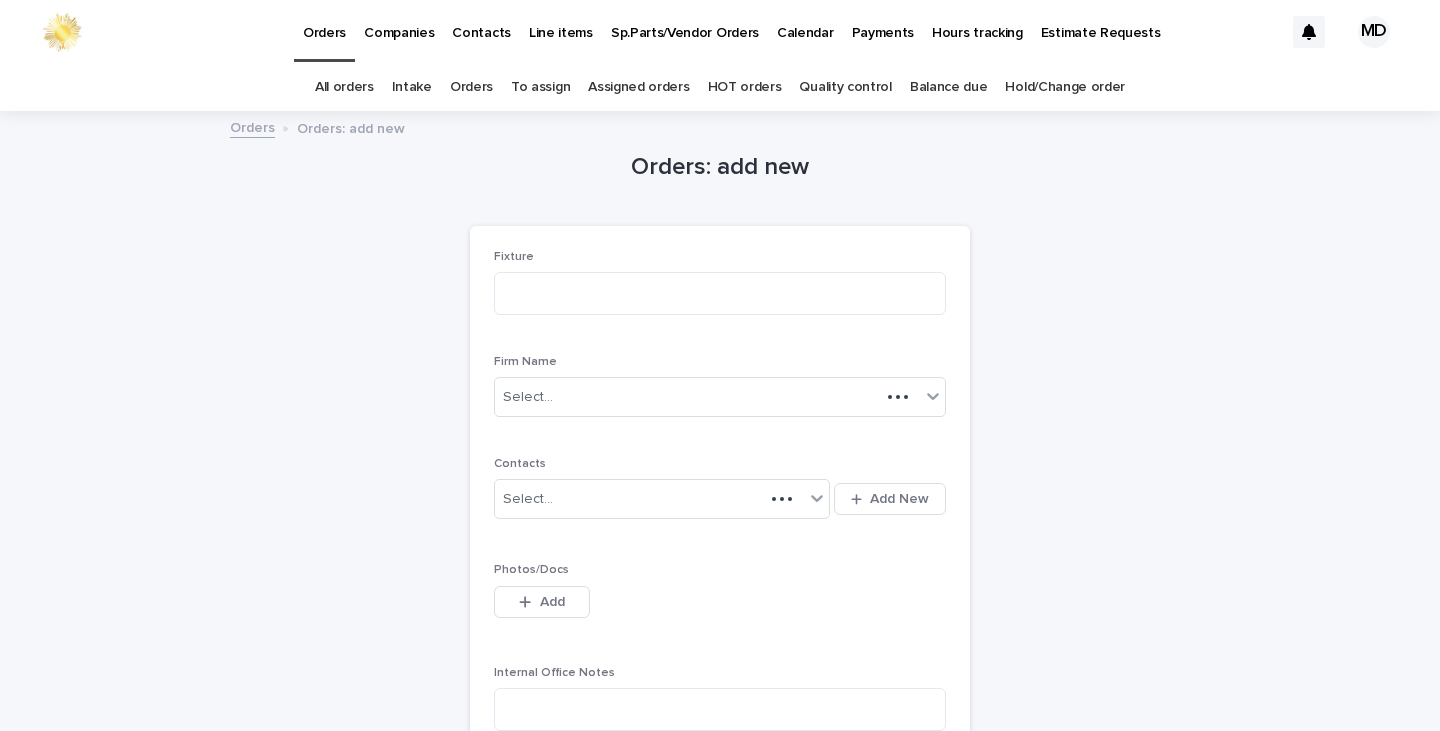 scroll, scrollTop: 0, scrollLeft: 0, axis: both 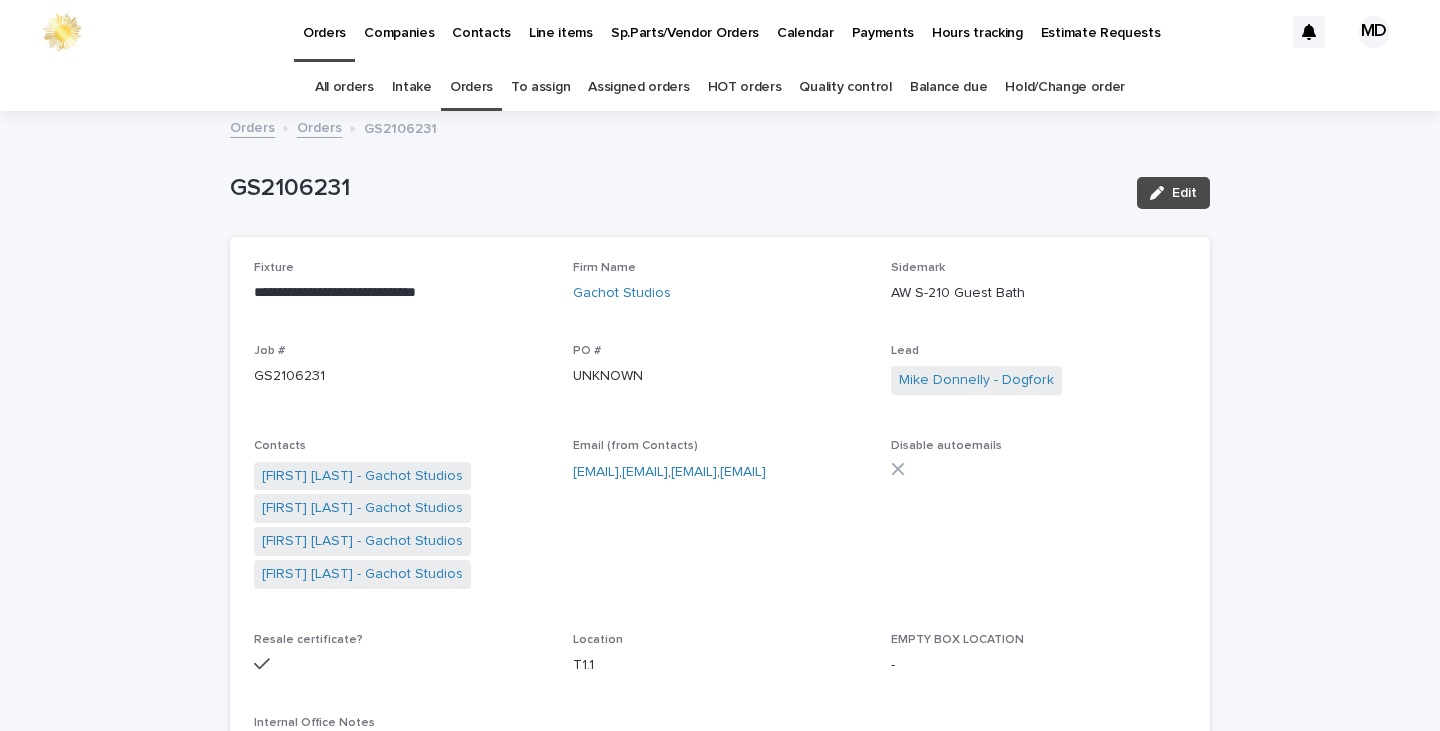 click on "Orders" at bounding box center [471, 87] 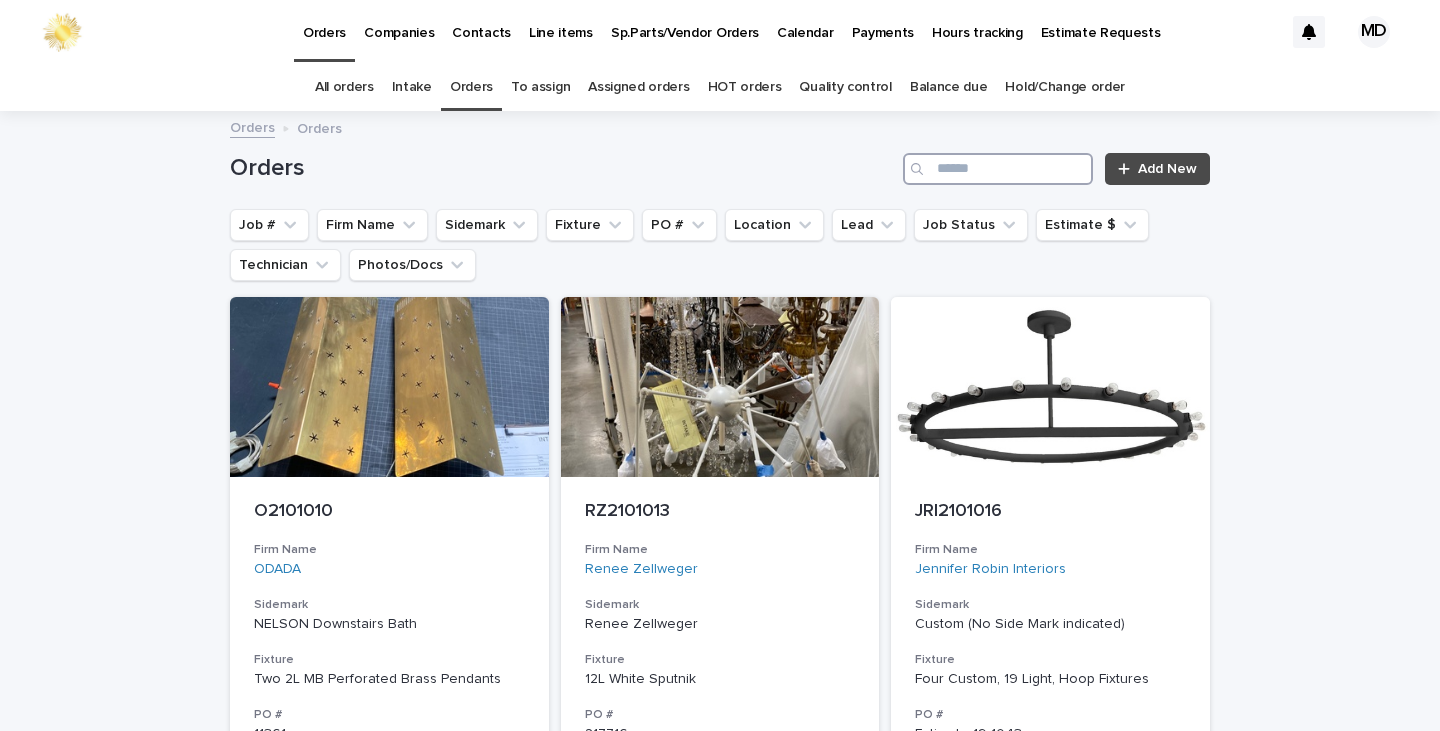 drag, startPoint x: 1016, startPoint y: 161, endPoint x: 1026, endPoint y: 157, distance: 10.770329 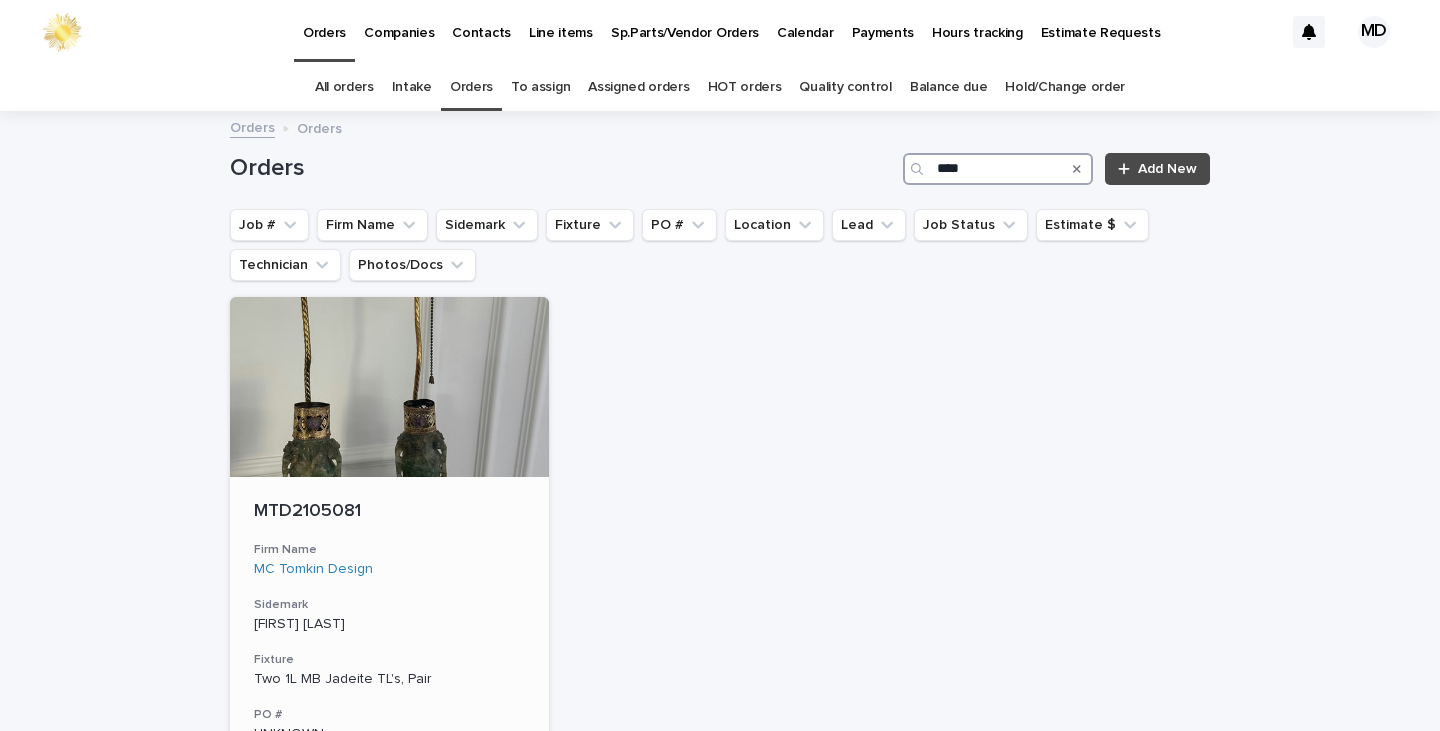 type on "****" 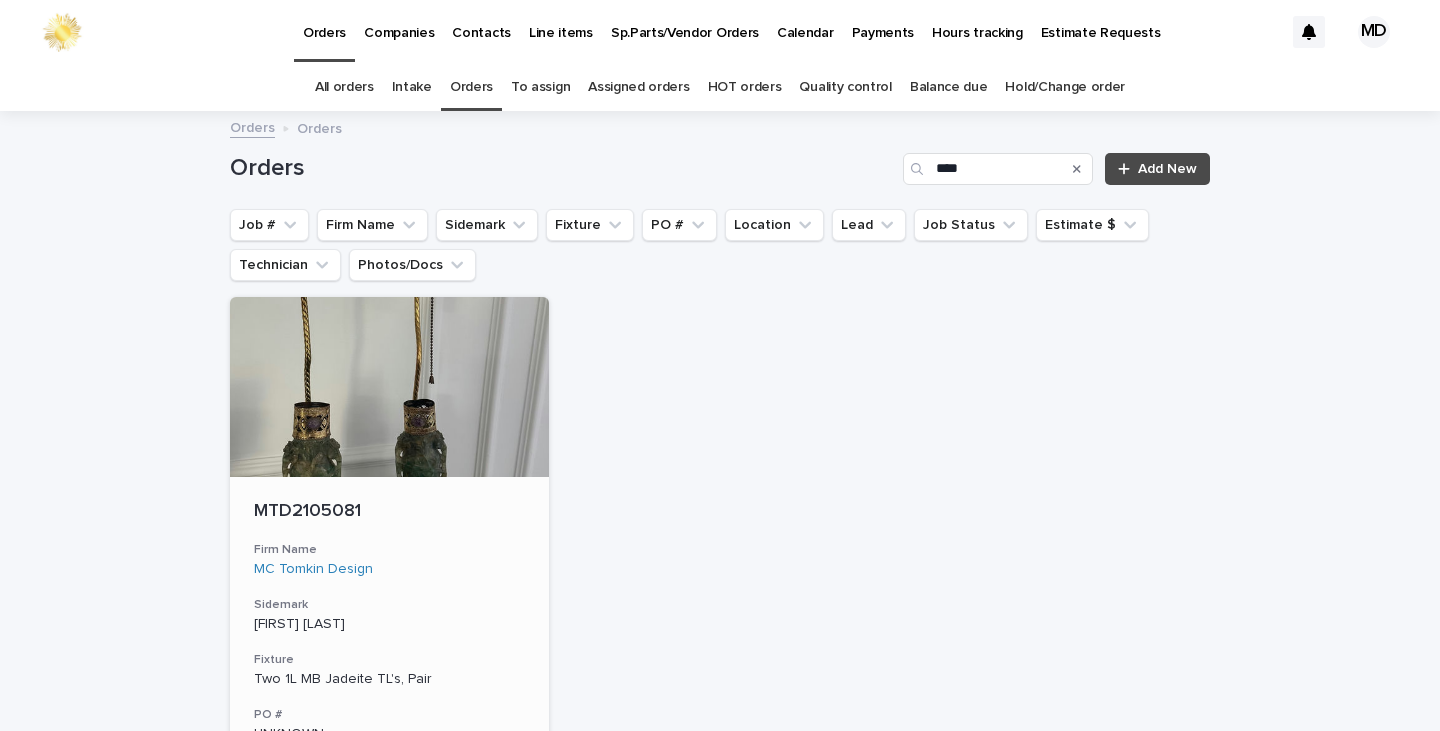 click at bounding box center (389, 387) 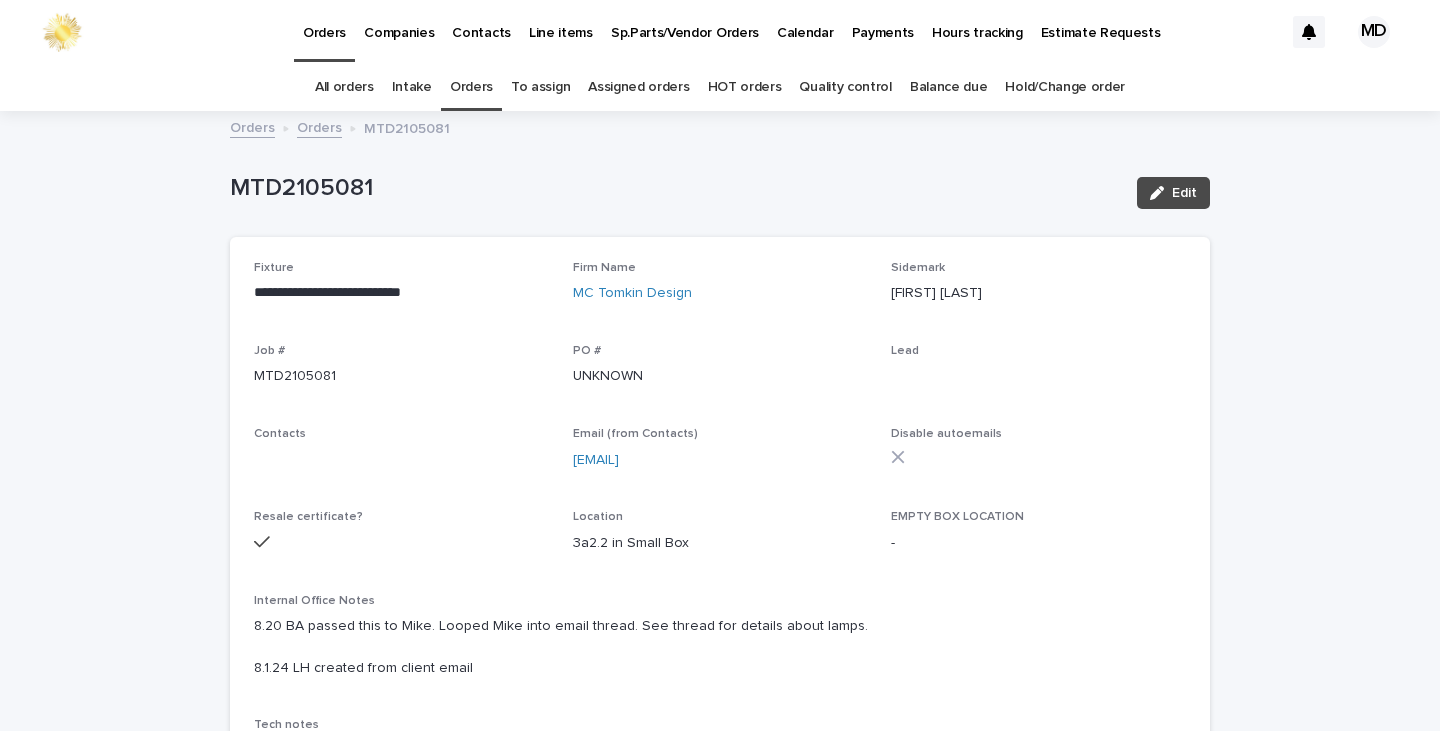 drag, startPoint x: 1191, startPoint y: 195, endPoint x: 820, endPoint y: 400, distance: 423.87027 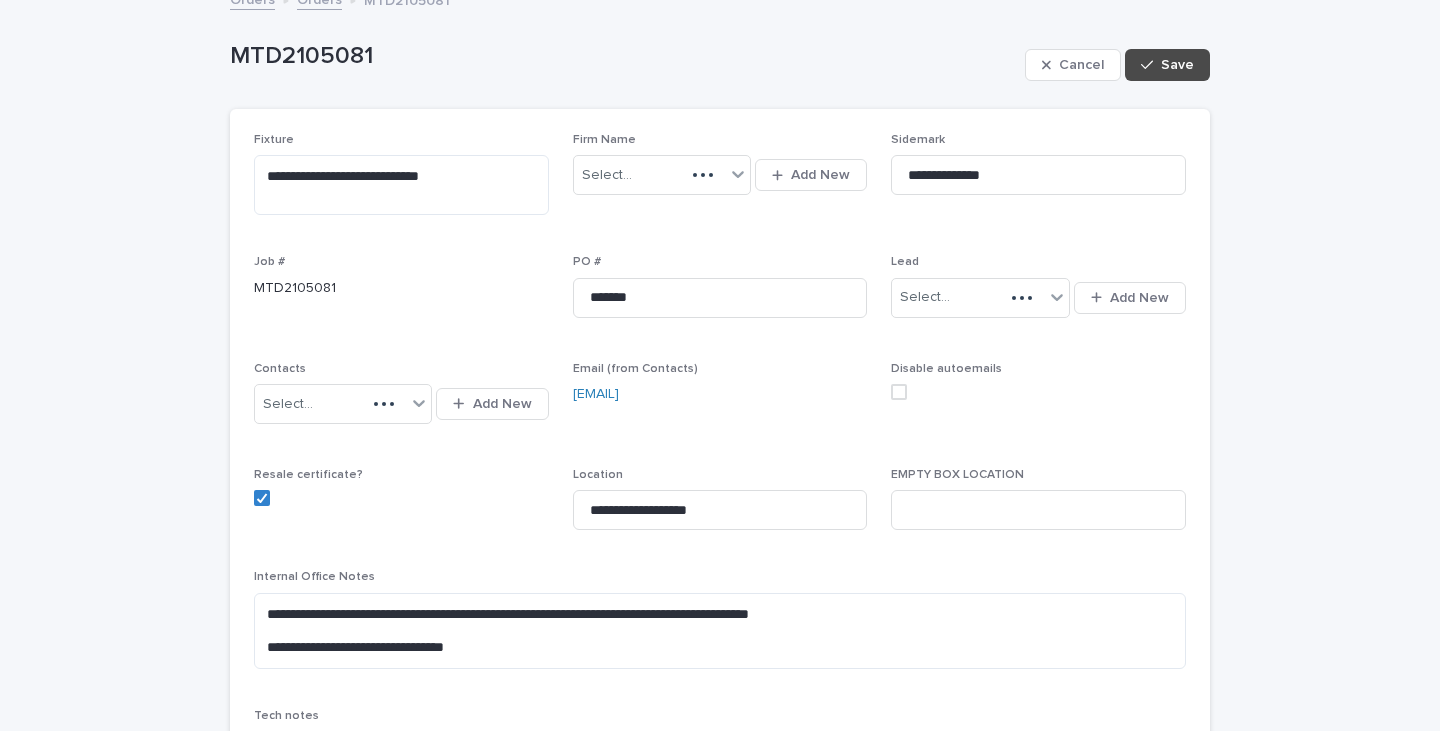scroll, scrollTop: 200, scrollLeft: 0, axis: vertical 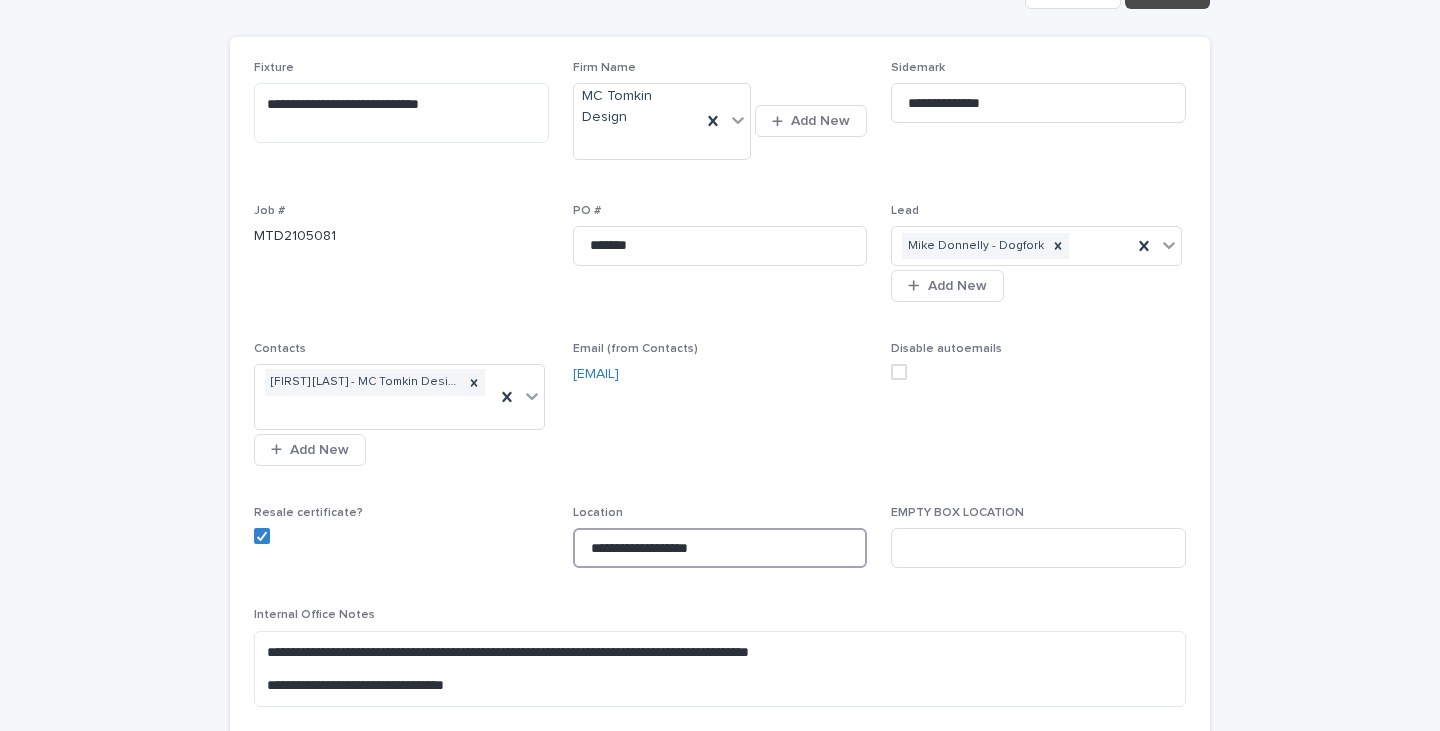 click on "**********" at bounding box center (720, 548) 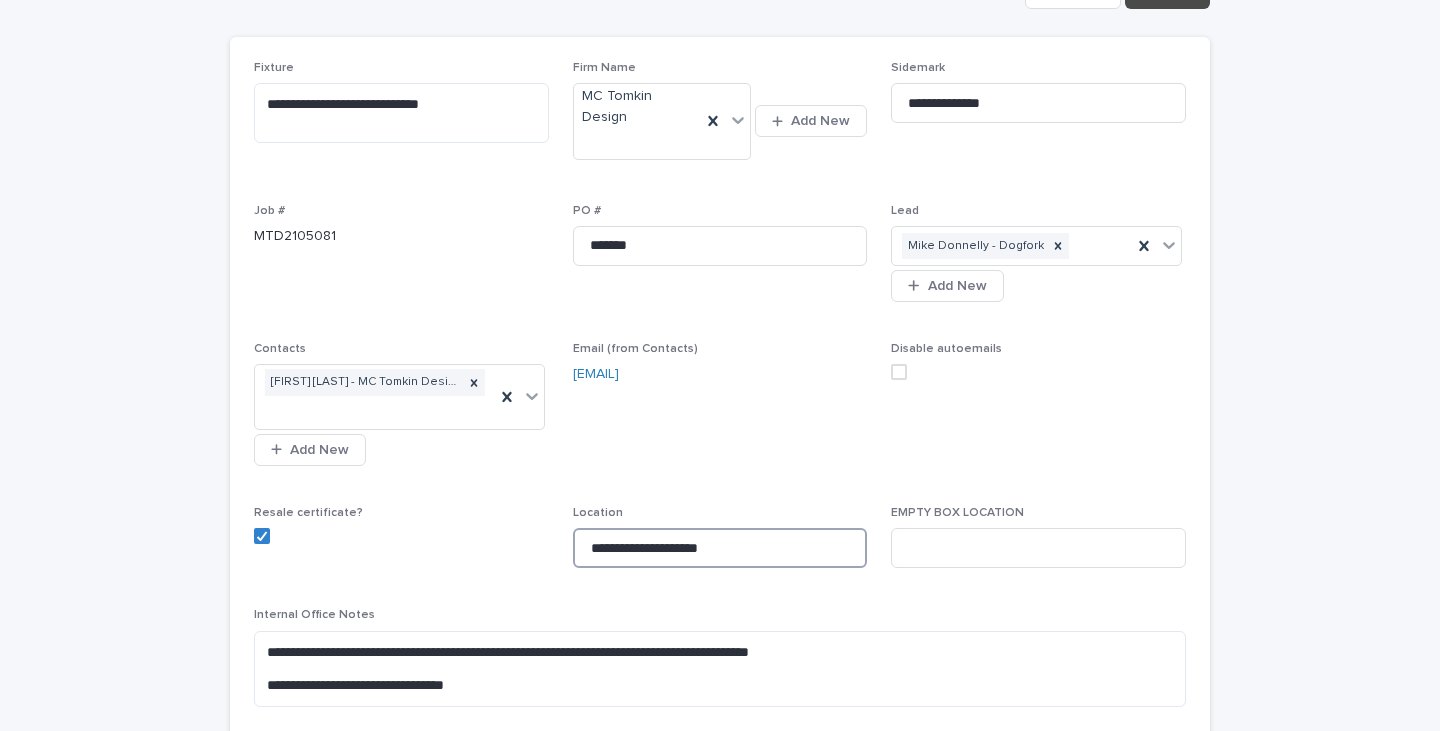 click on "**********" at bounding box center (720, 548) 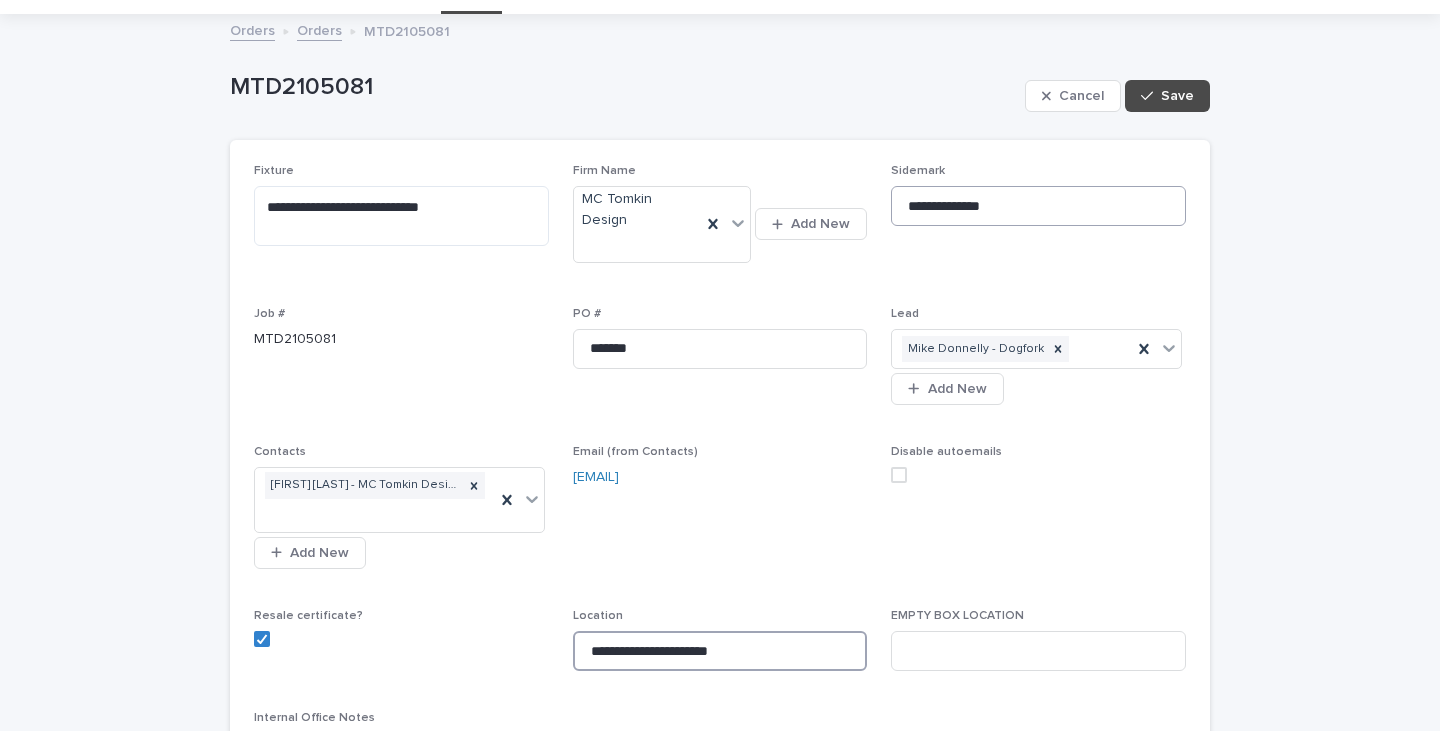 scroll, scrollTop: 0, scrollLeft: 0, axis: both 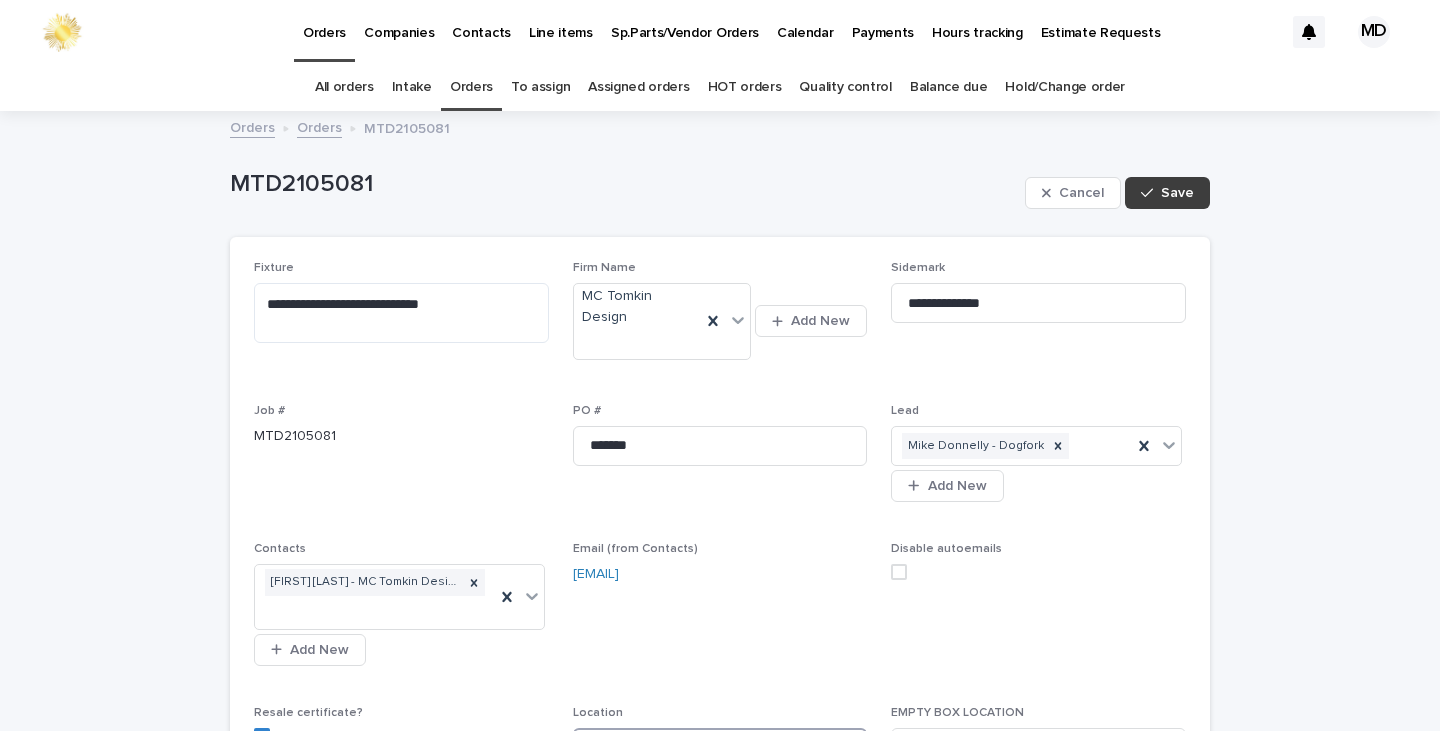 type on "**********" 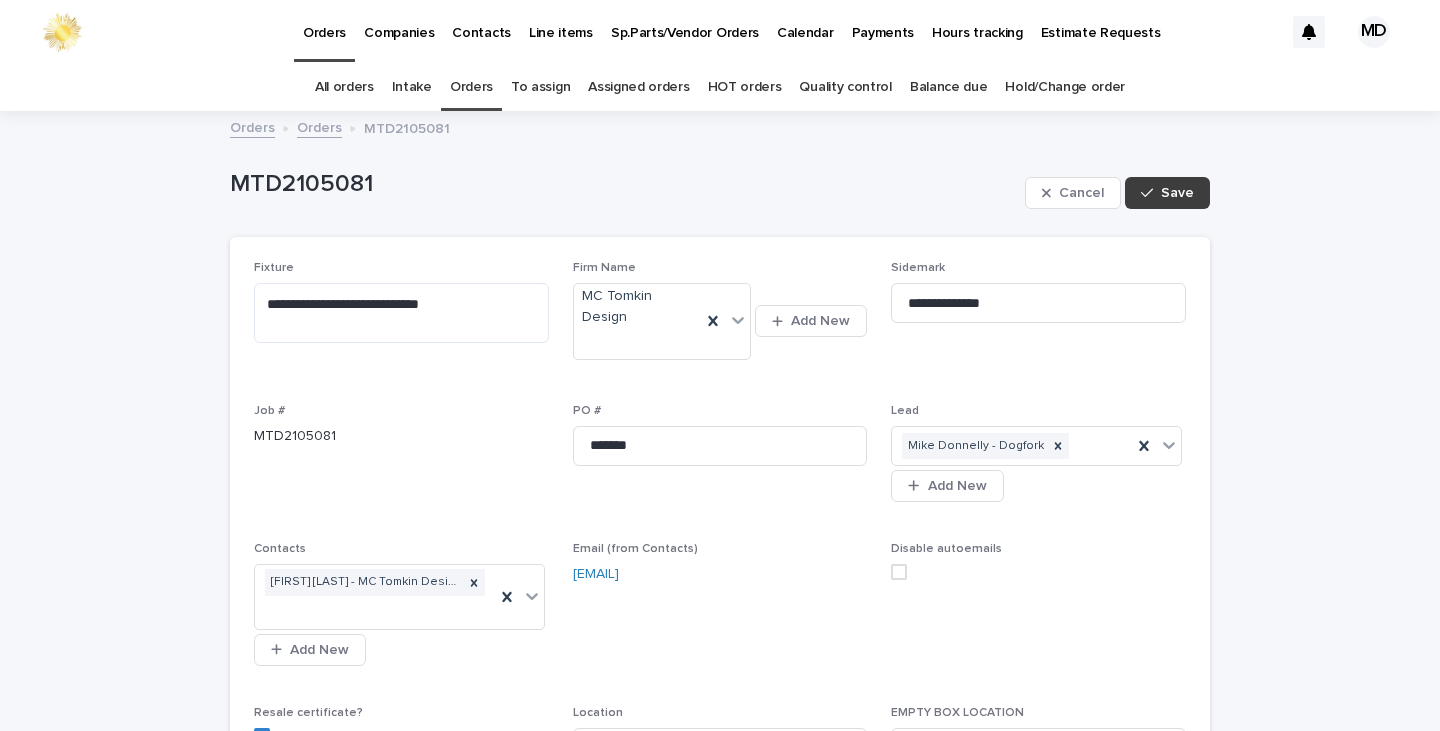 click on "Save" at bounding box center [1167, 193] 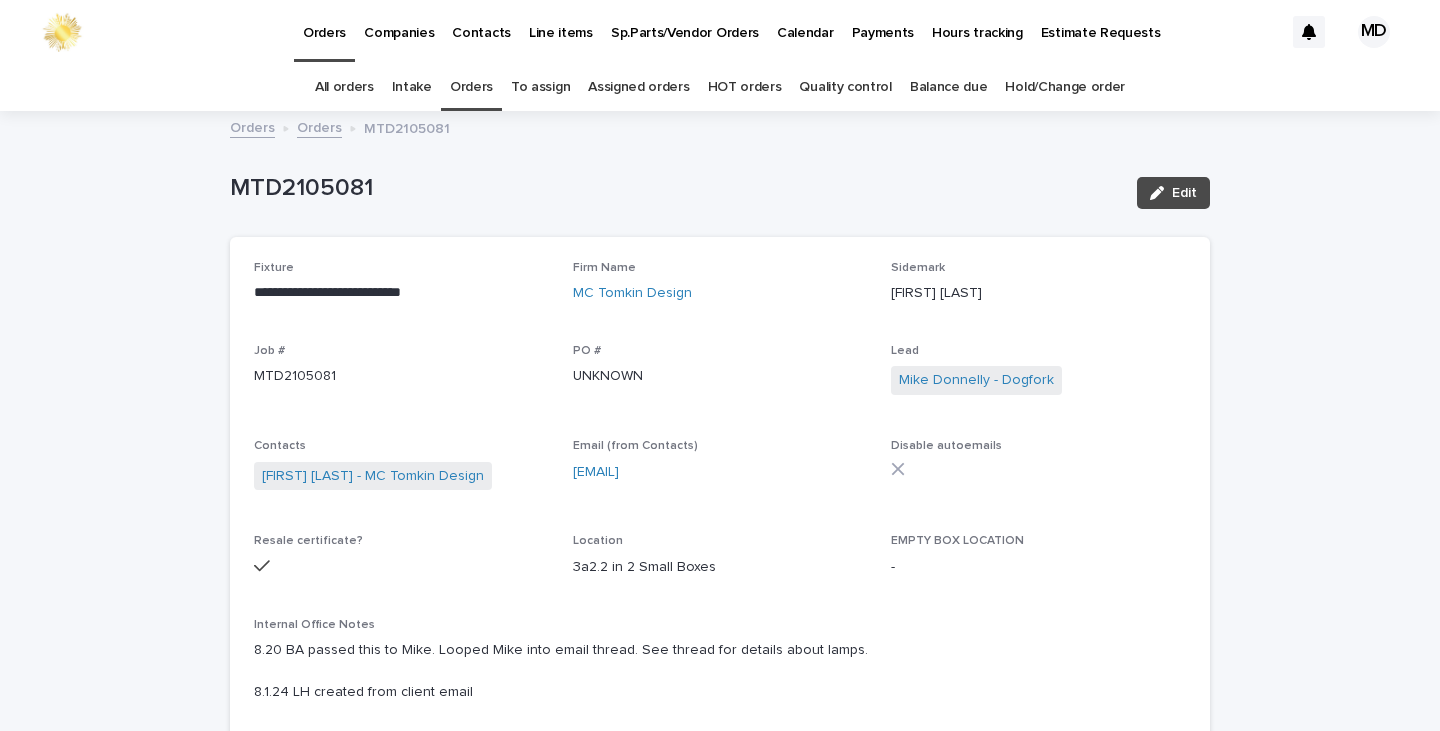 click on "Orders" at bounding box center [471, 87] 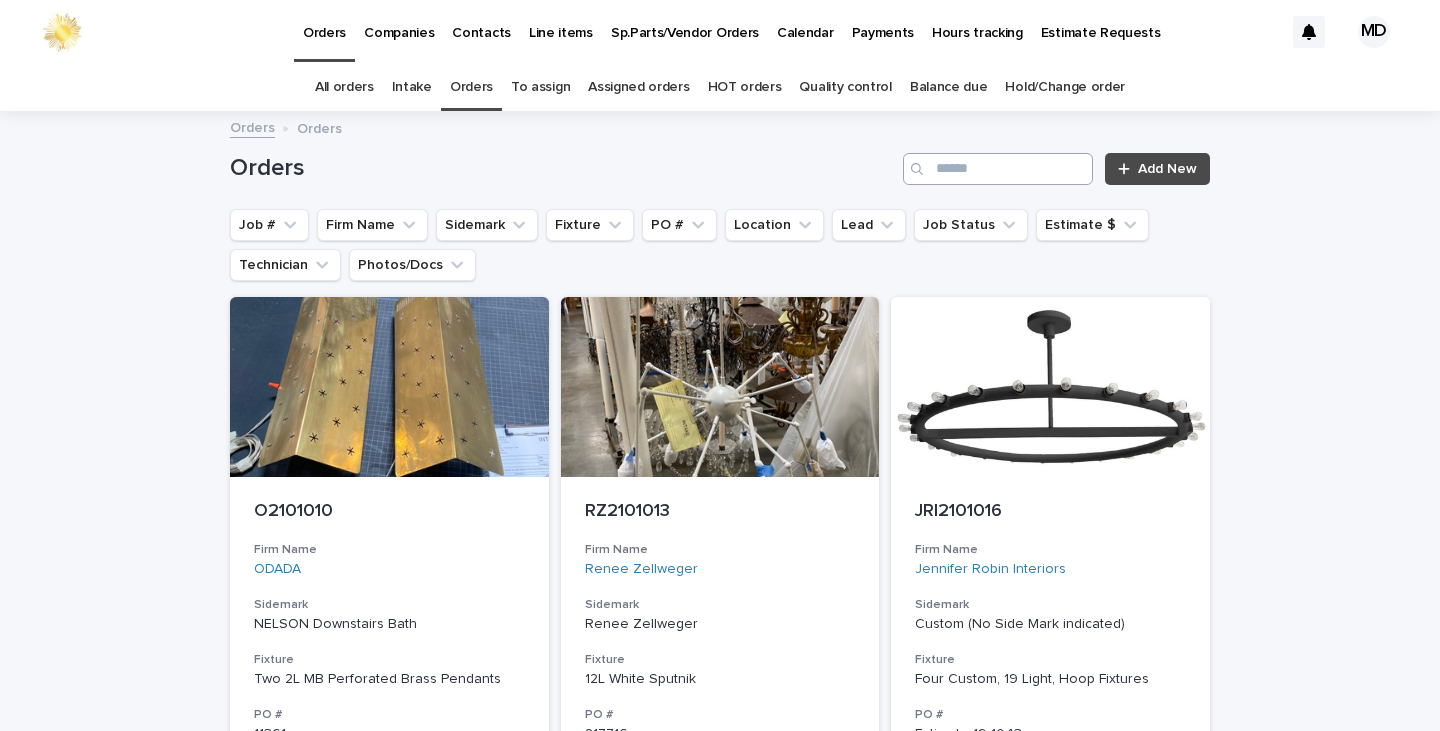 drag, startPoint x: 944, startPoint y: 185, endPoint x: 959, endPoint y: 159, distance: 30.016663 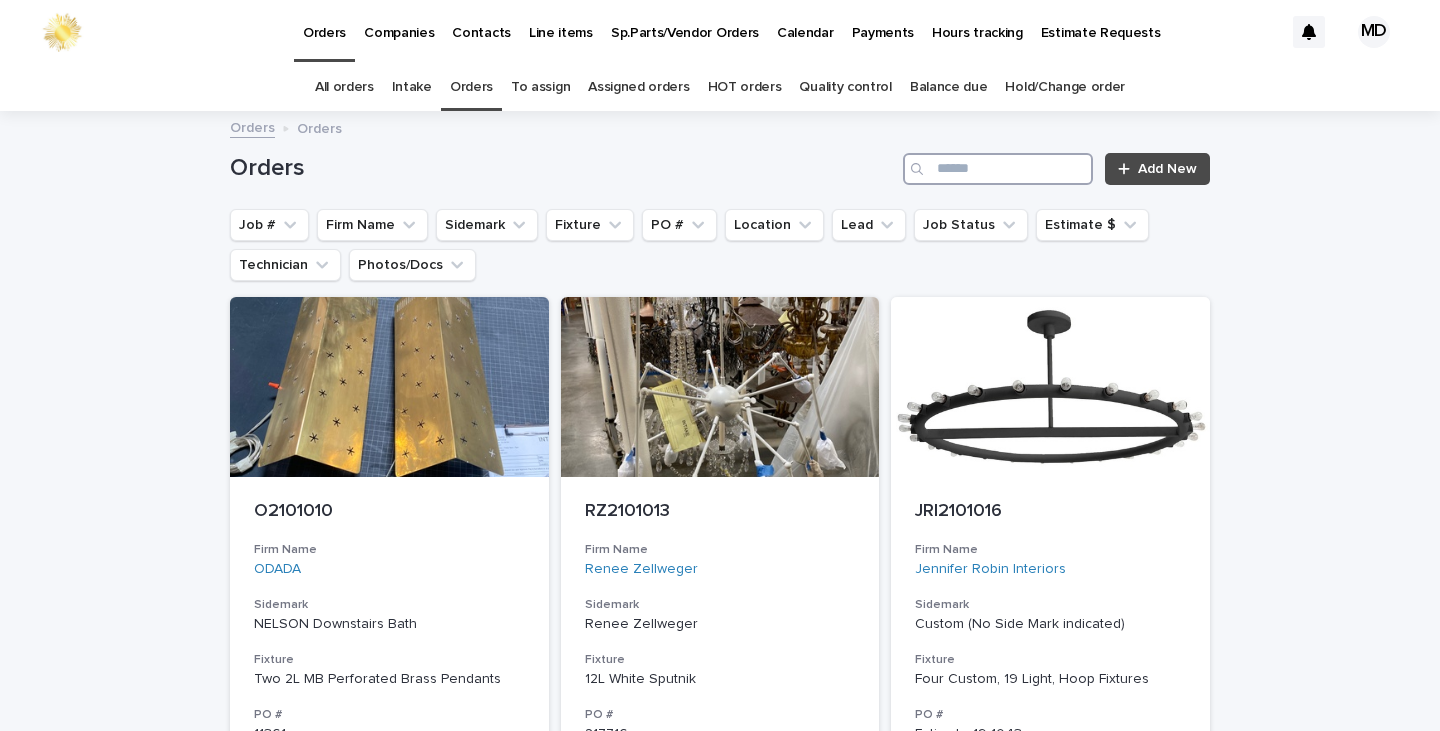 click at bounding box center (998, 169) 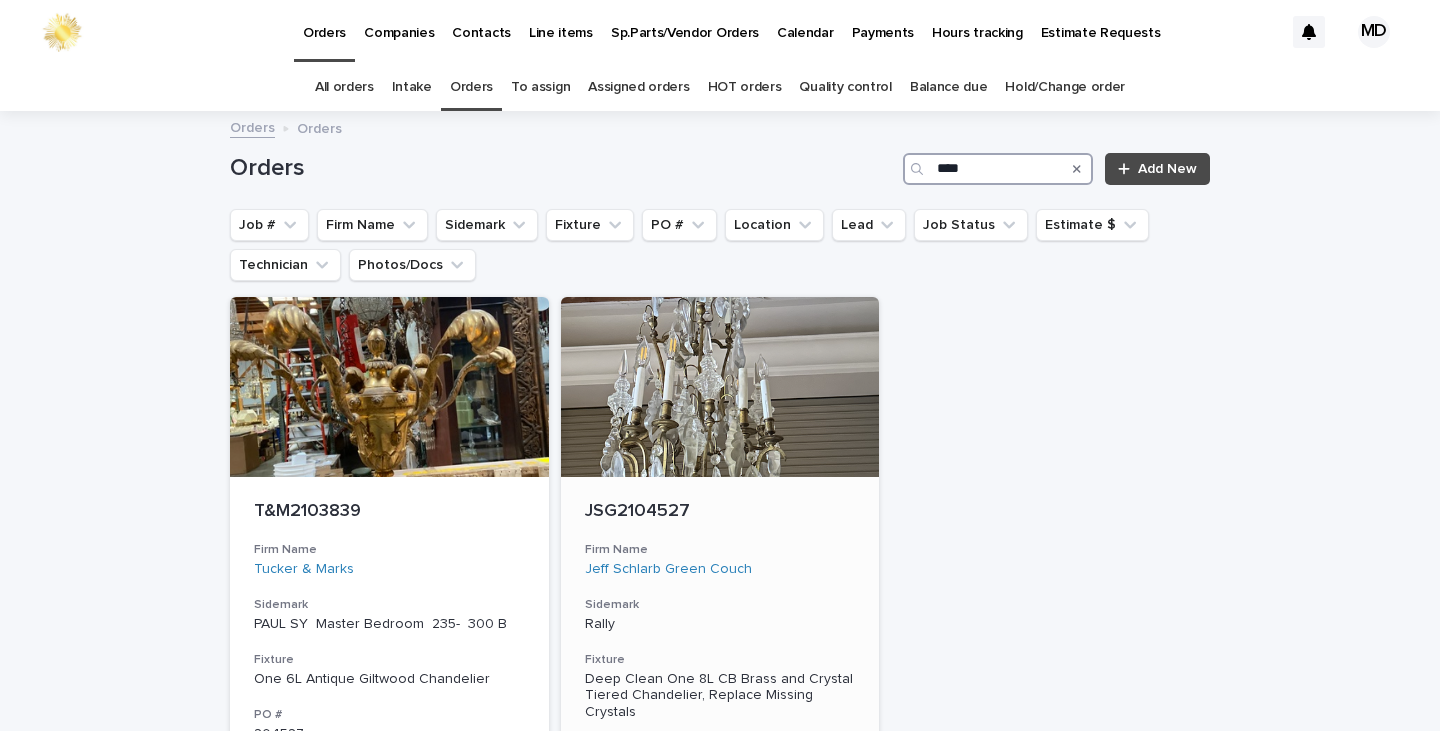 type on "****" 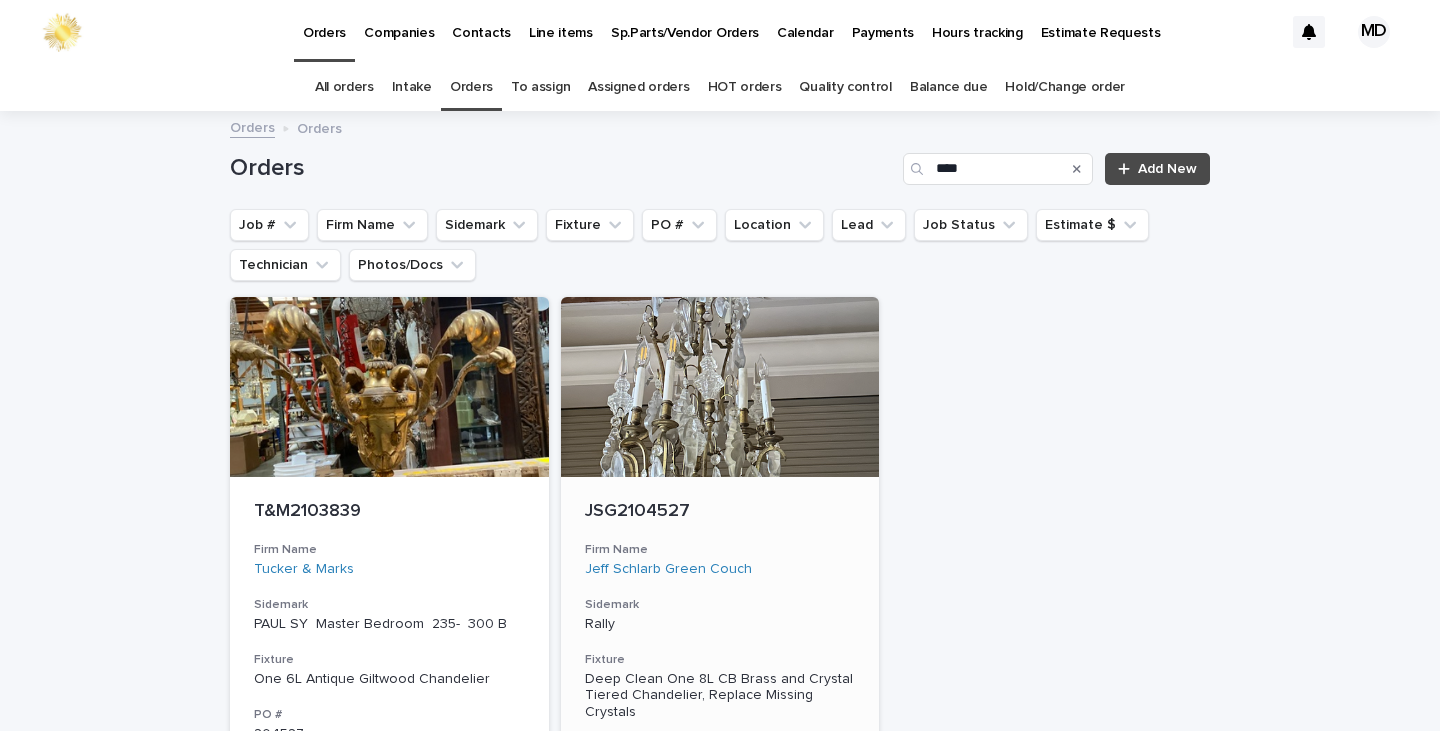 click at bounding box center (720, 387) 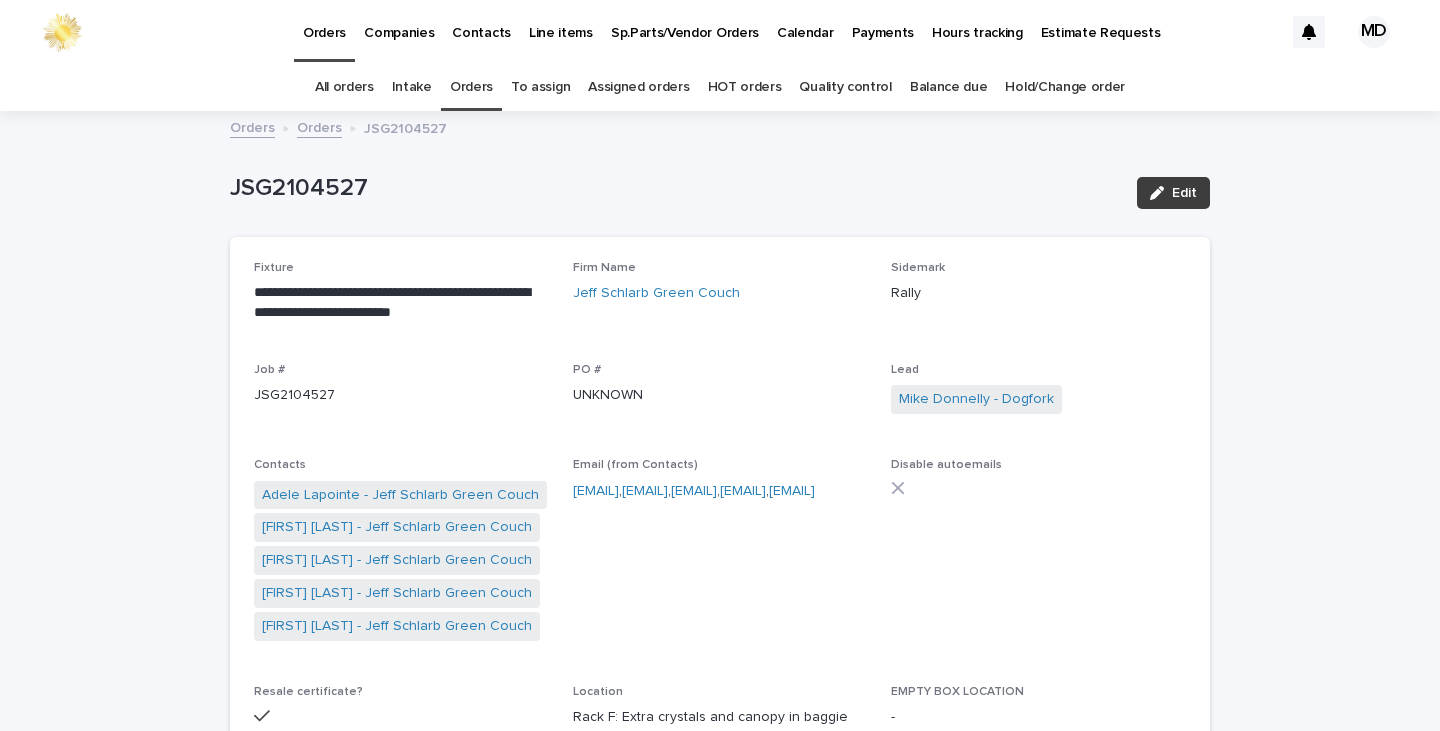 click on "Edit" at bounding box center (1184, 193) 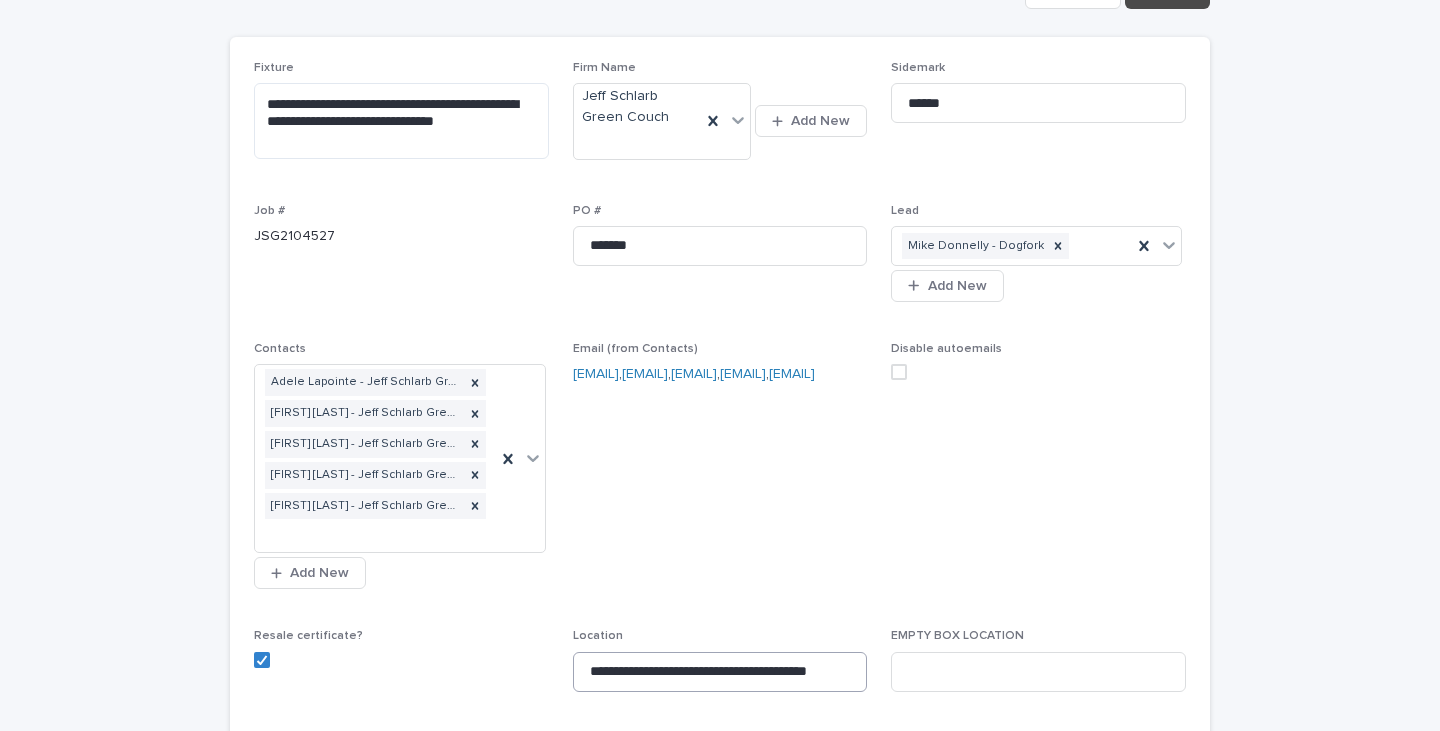scroll, scrollTop: 400, scrollLeft: 0, axis: vertical 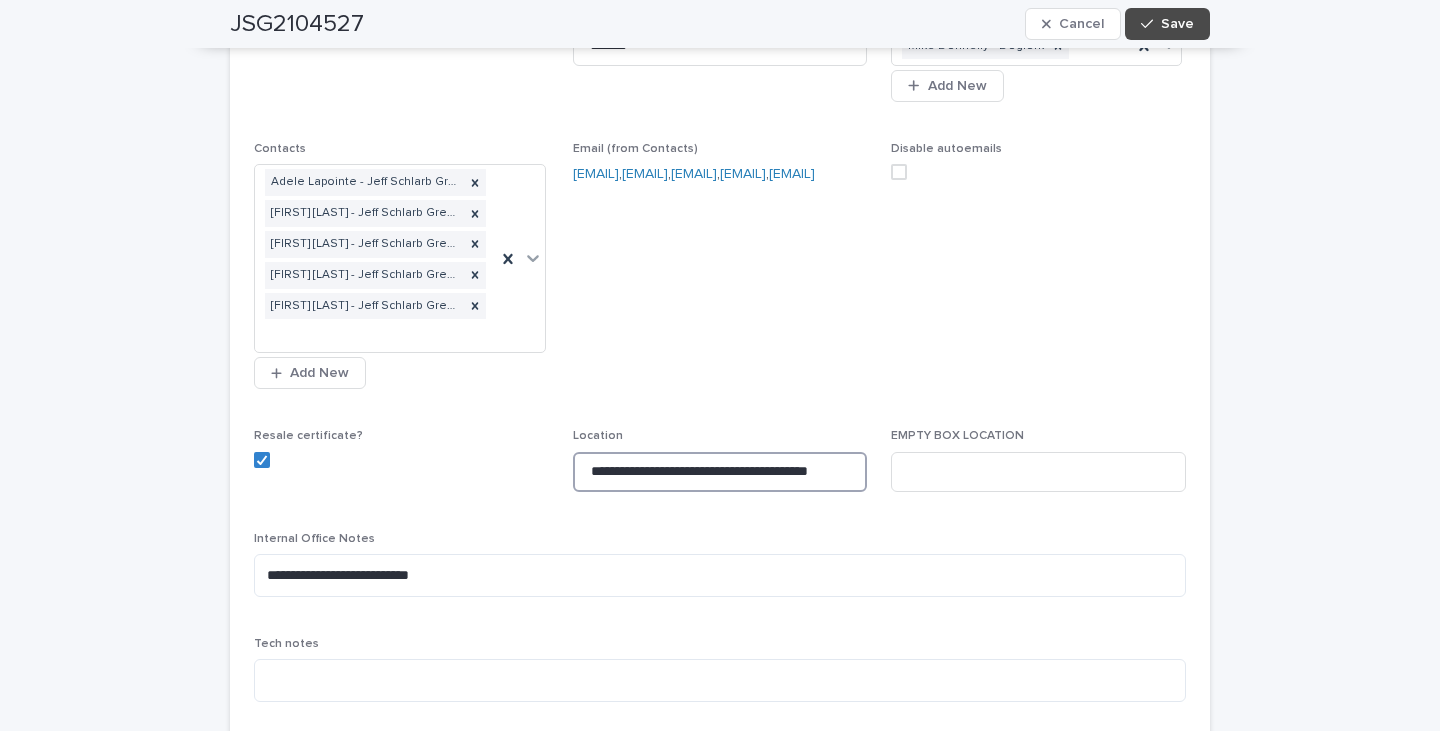 drag, startPoint x: 626, startPoint y: 469, endPoint x: 457, endPoint y: 462, distance: 169.14491 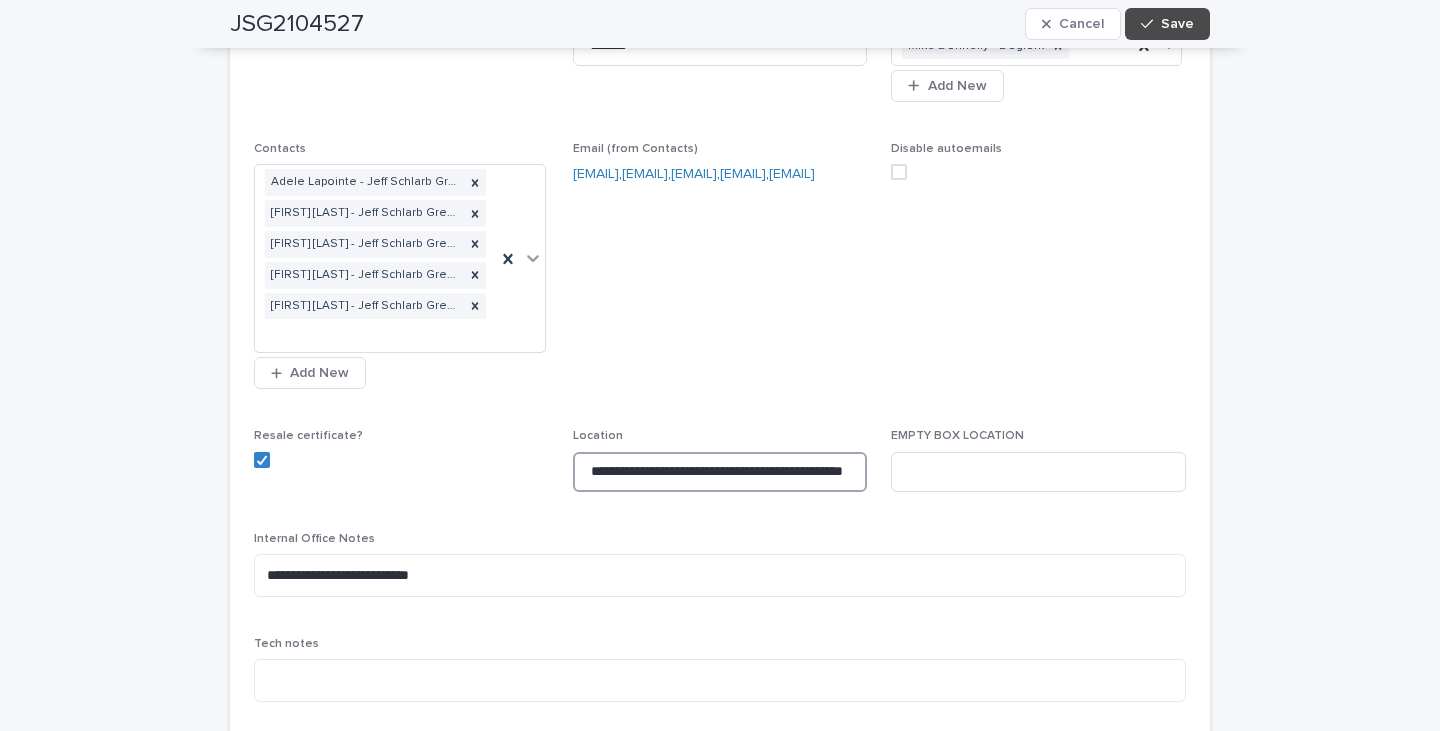 scroll, scrollTop: 0, scrollLeft: 56, axis: horizontal 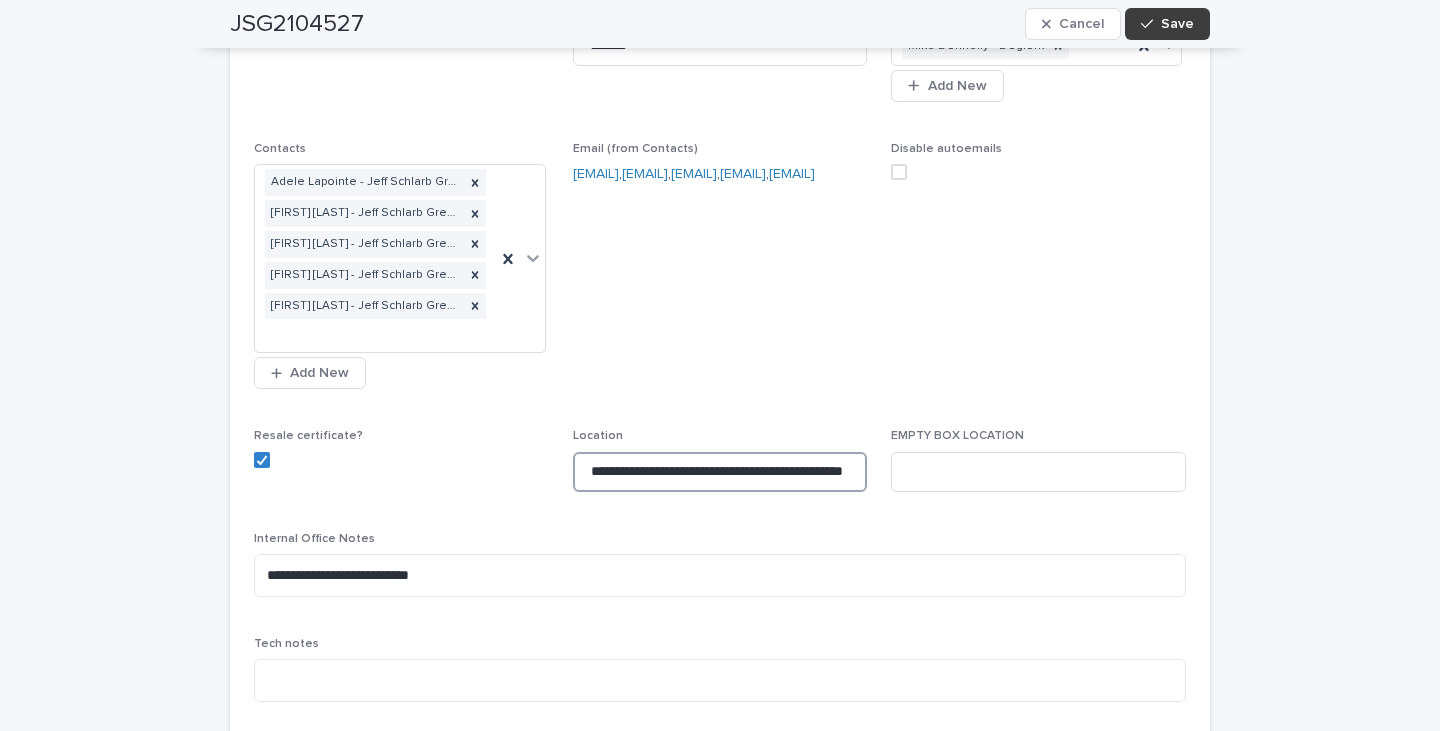 type on "**********" 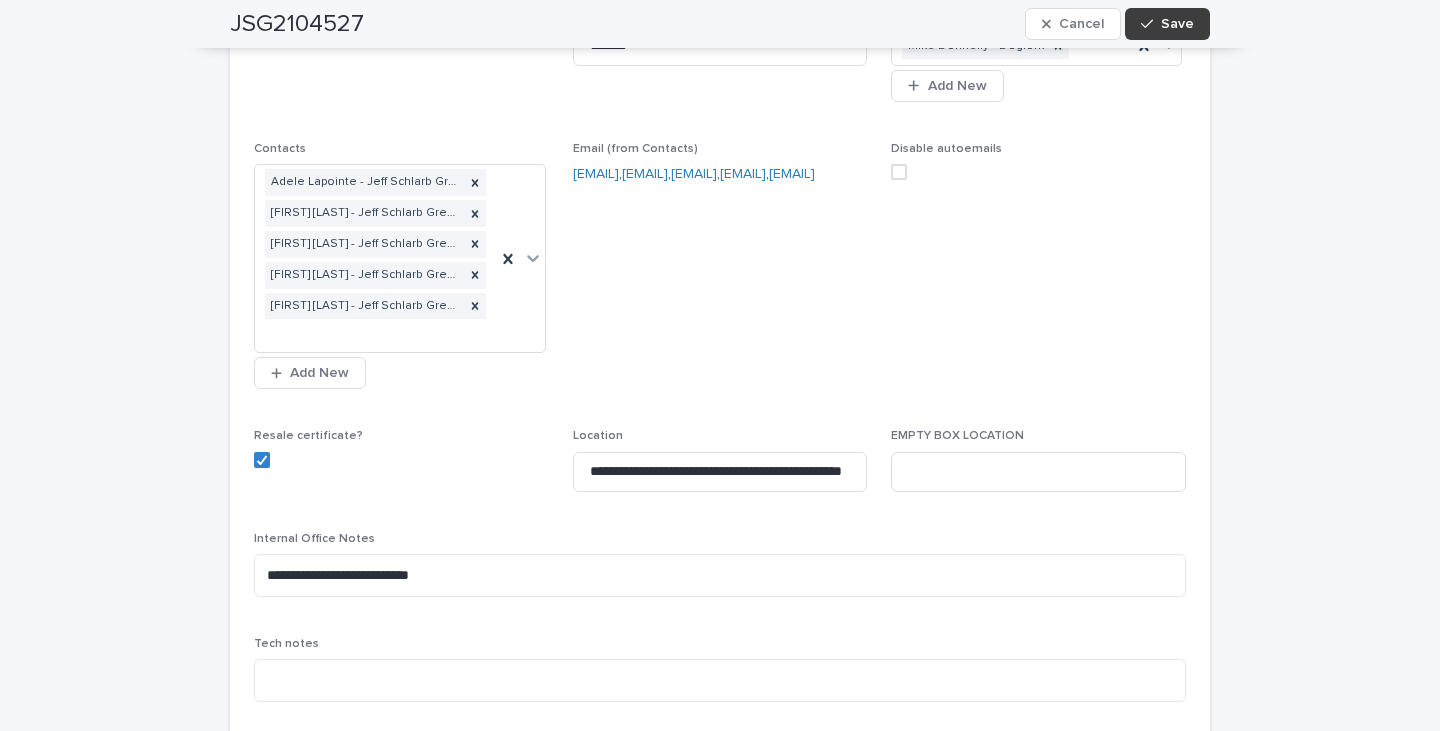 click on "Save" at bounding box center (1177, 24) 